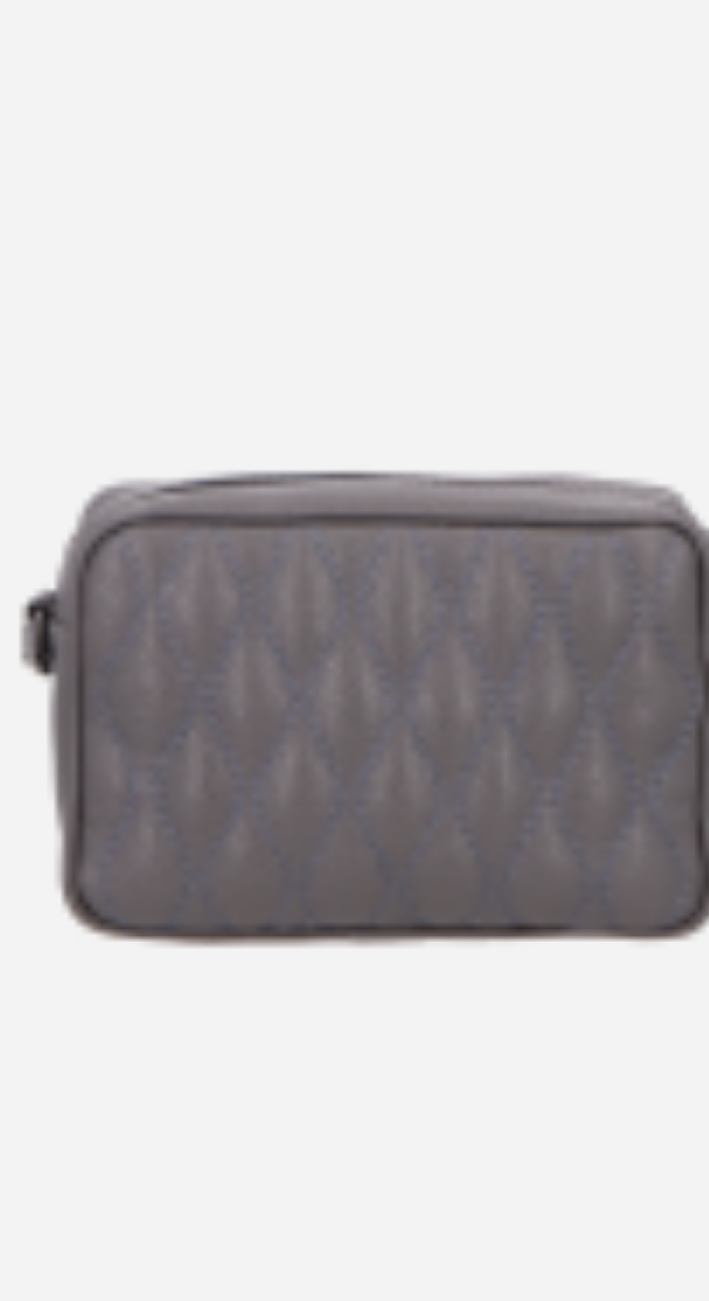 scroll, scrollTop: 3, scrollLeft: 0, axis: vertical 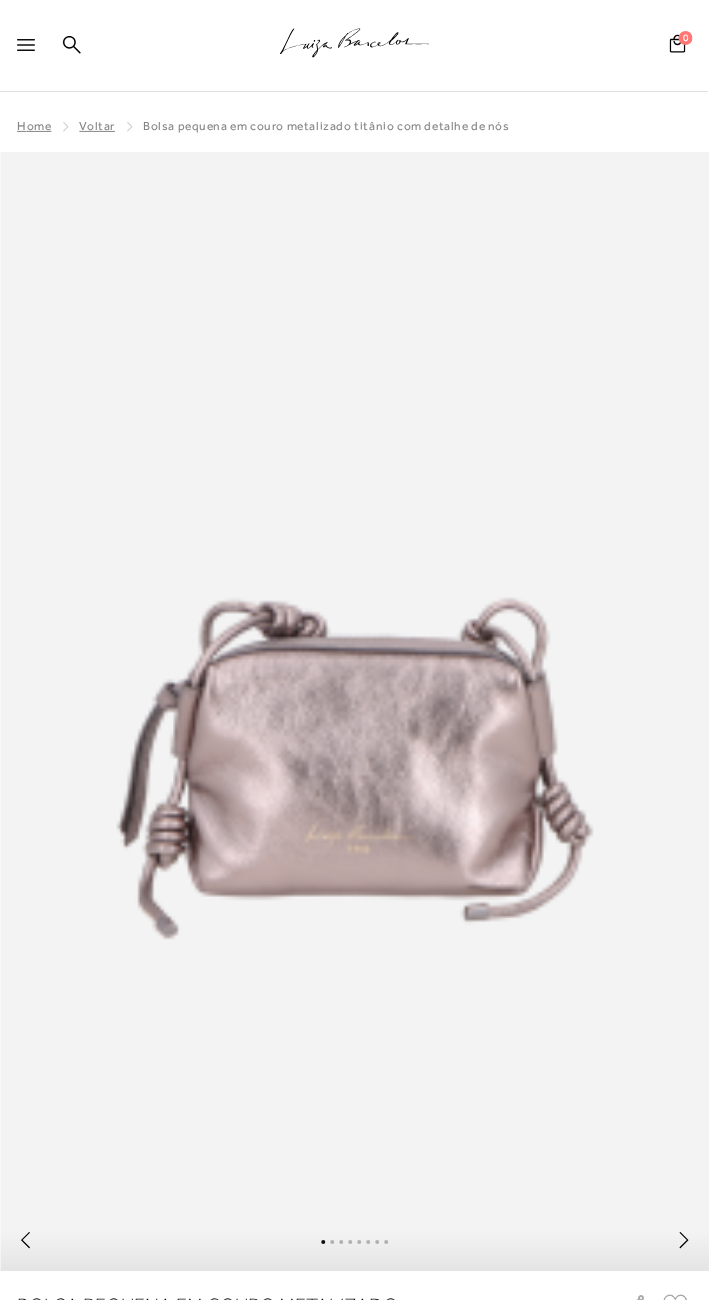click 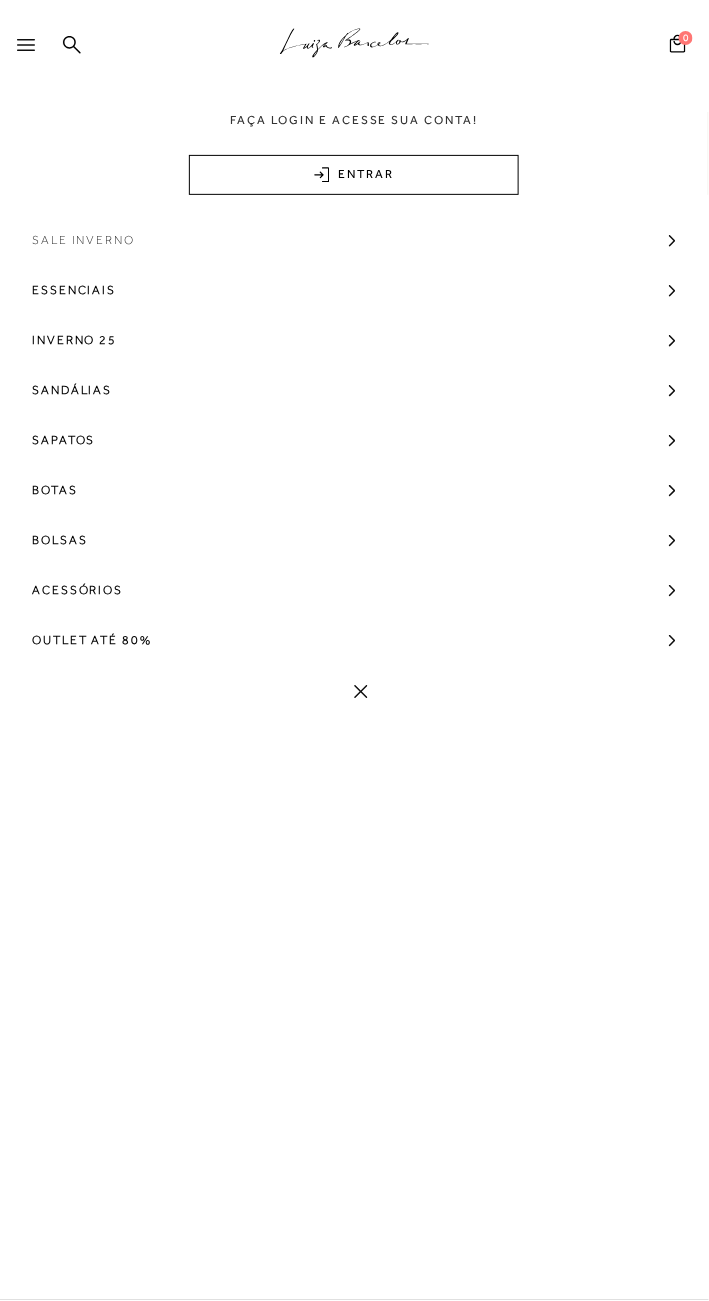 click on "Sale Inverno" at bounding box center [83, 240] 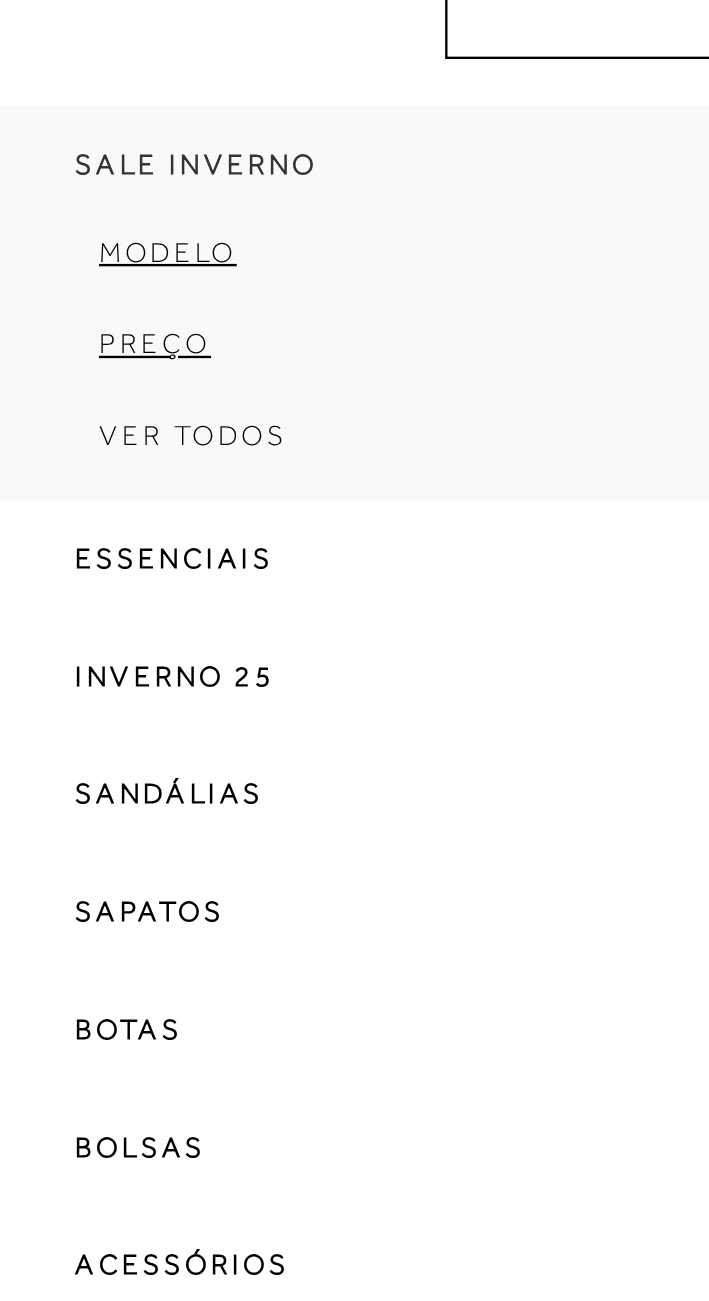 scroll, scrollTop: 17, scrollLeft: 0, axis: vertical 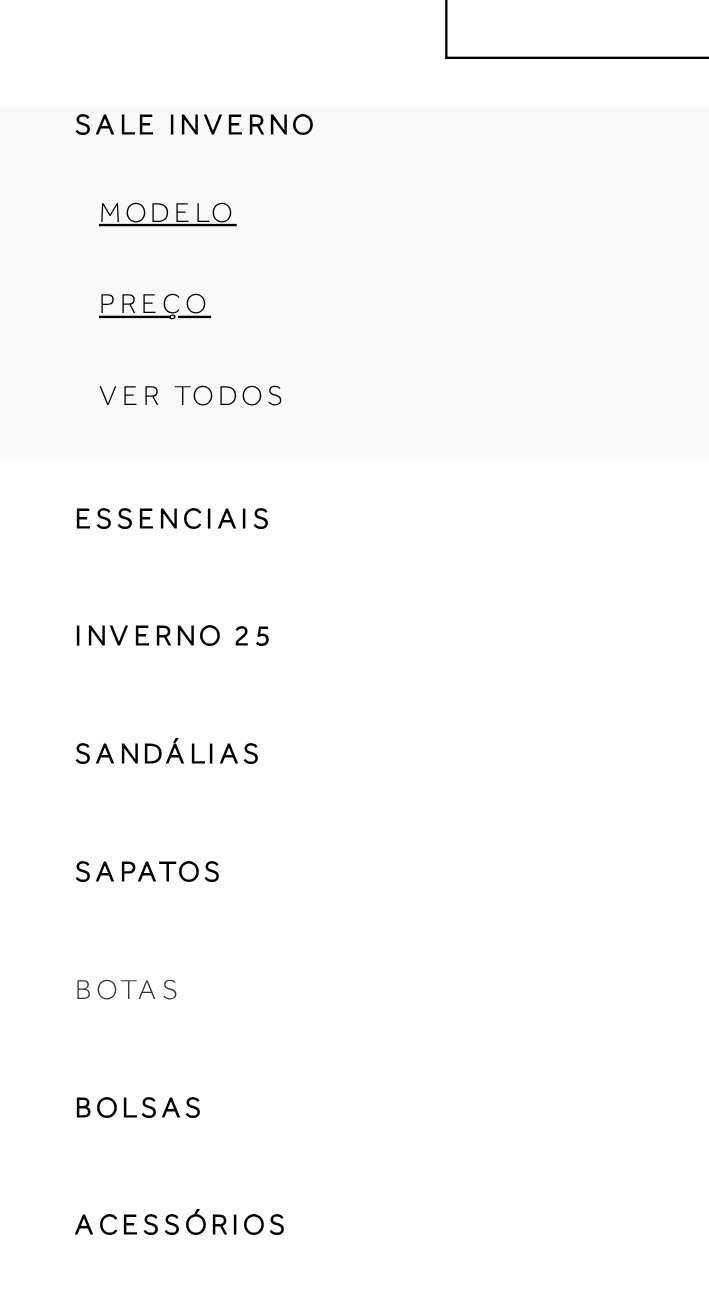 click on "Botas" at bounding box center (55, 590) 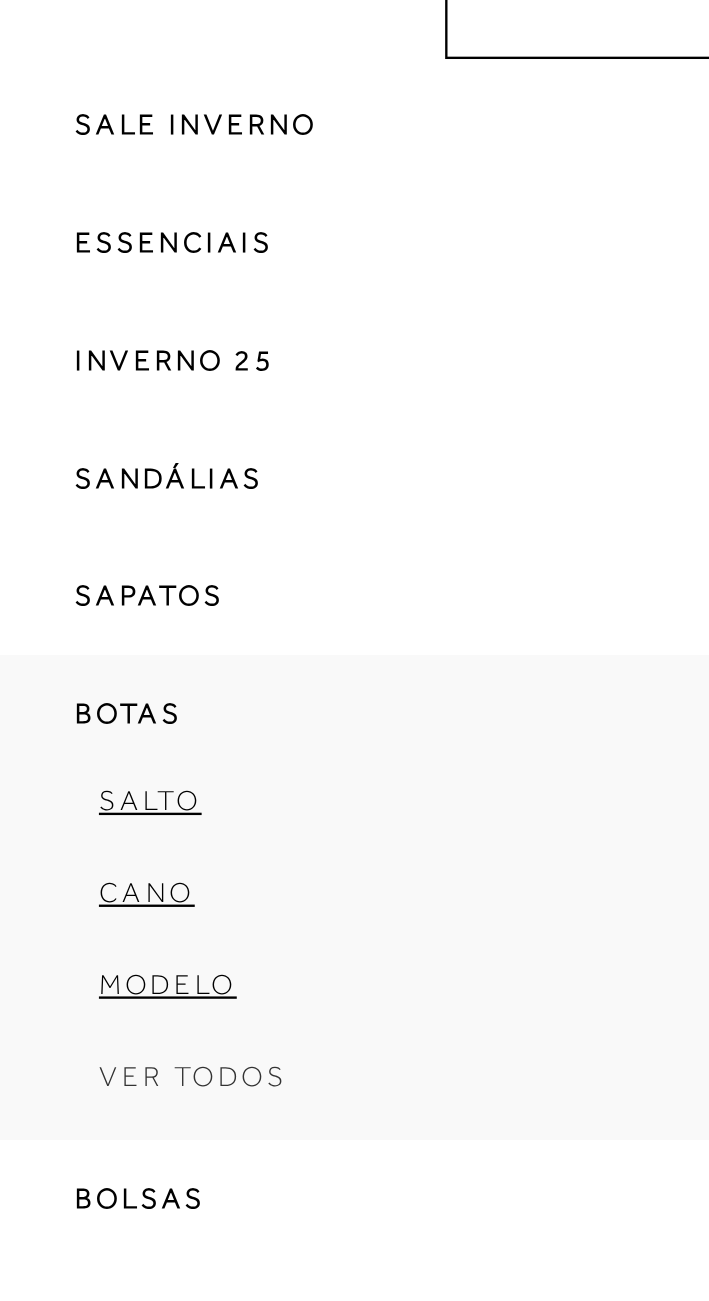 click on "Ver Todos" at bounding box center [82, 627] 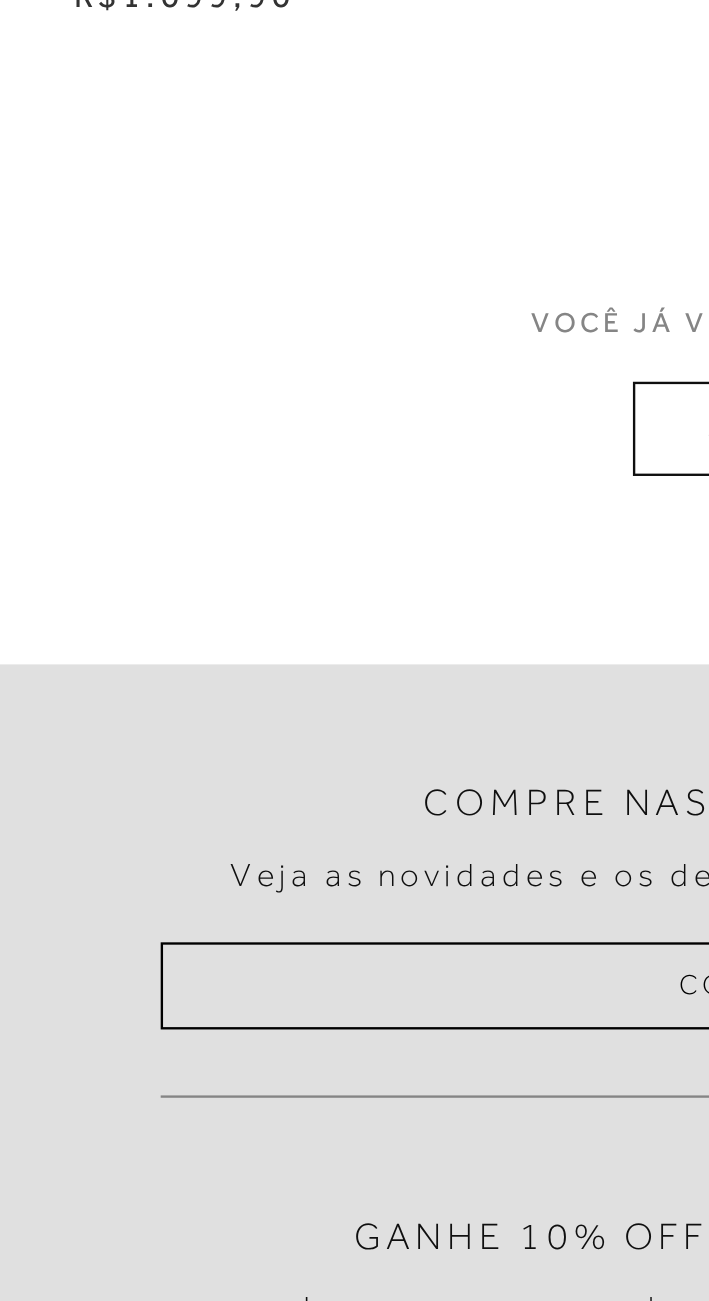 scroll, scrollTop: 2155, scrollLeft: 0, axis: vertical 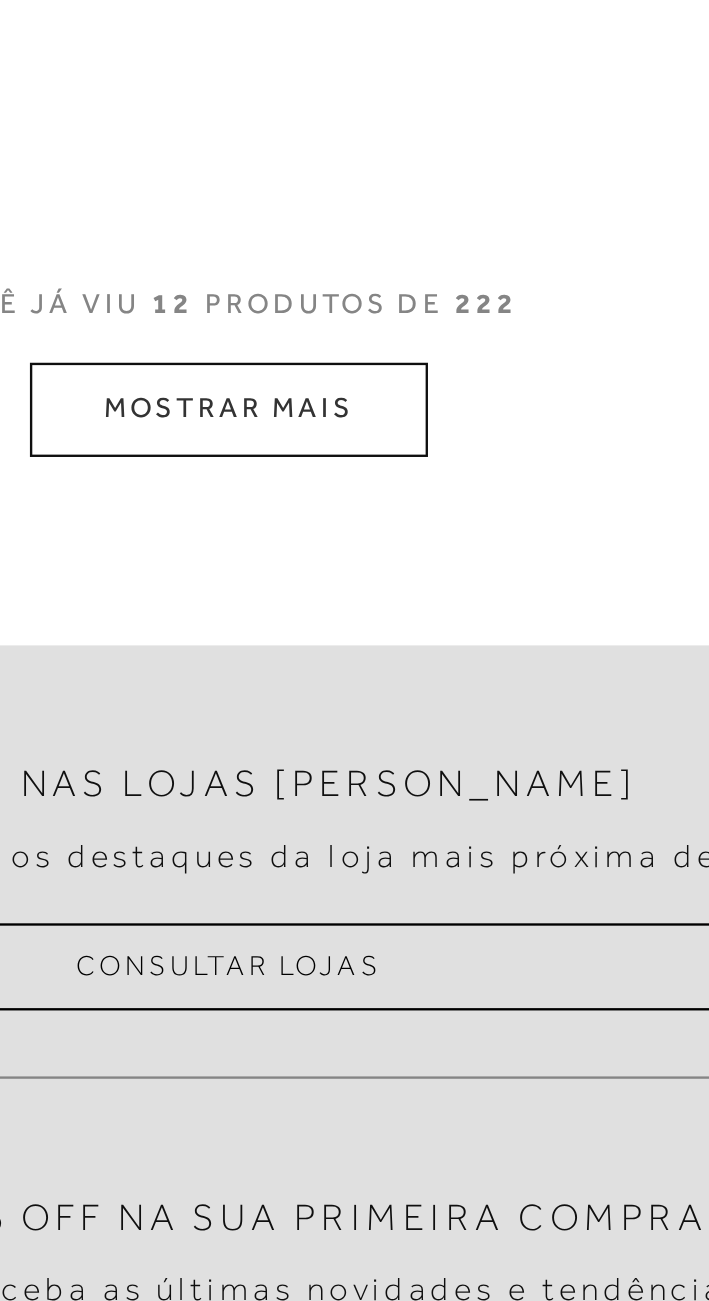 click on "MOSTRAR MAIS" at bounding box center (354, 706) 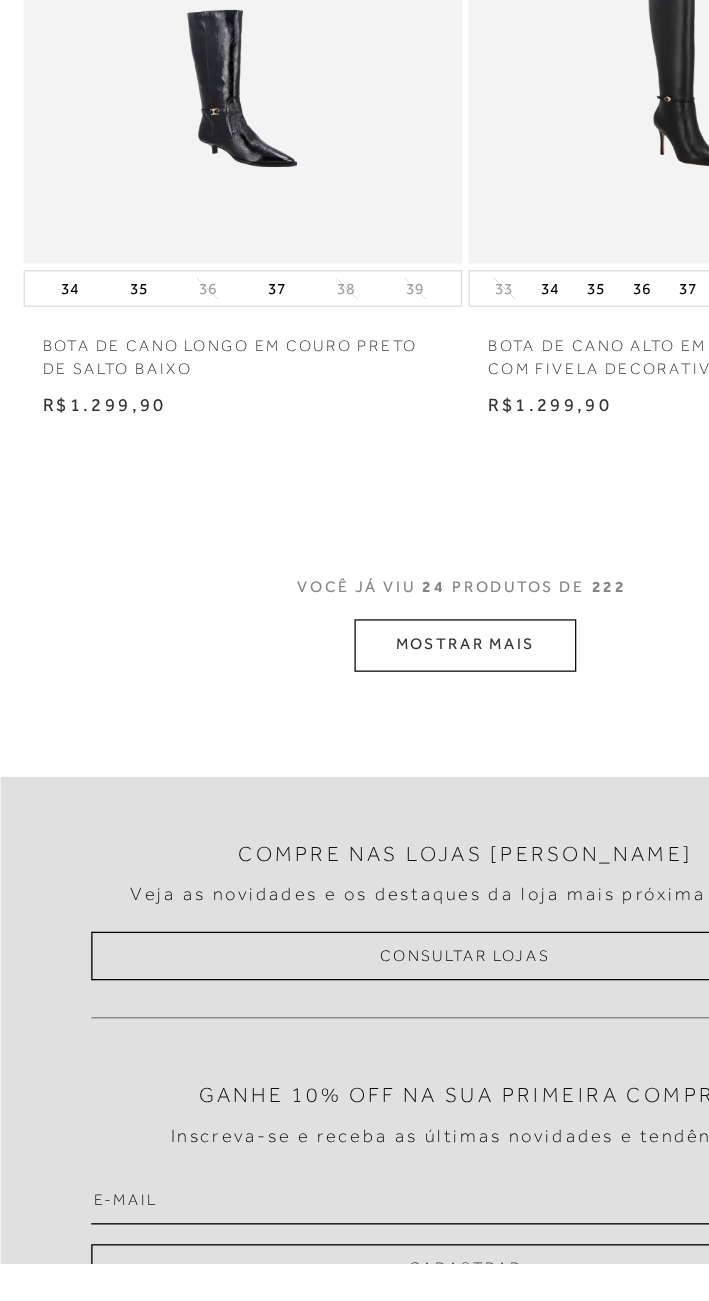scroll, scrollTop: 4450, scrollLeft: 0, axis: vertical 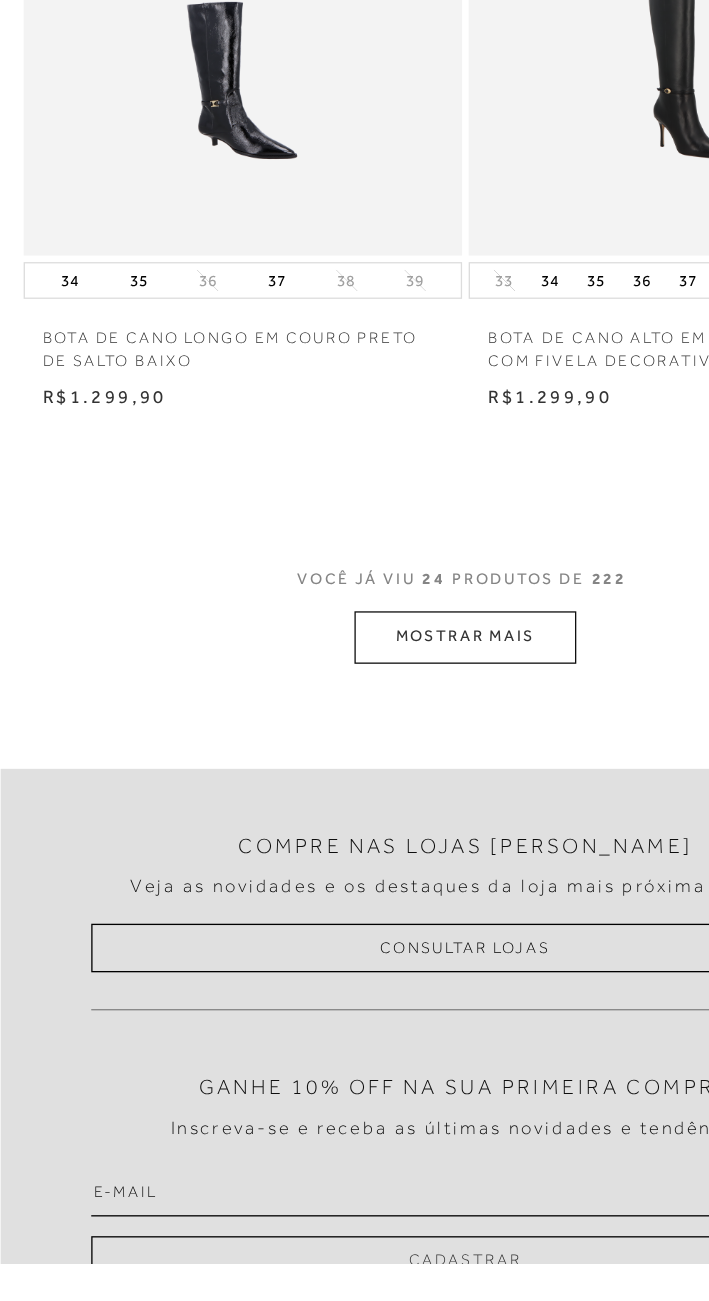 click on "MOSTRAR MAIS" at bounding box center [354, 823] 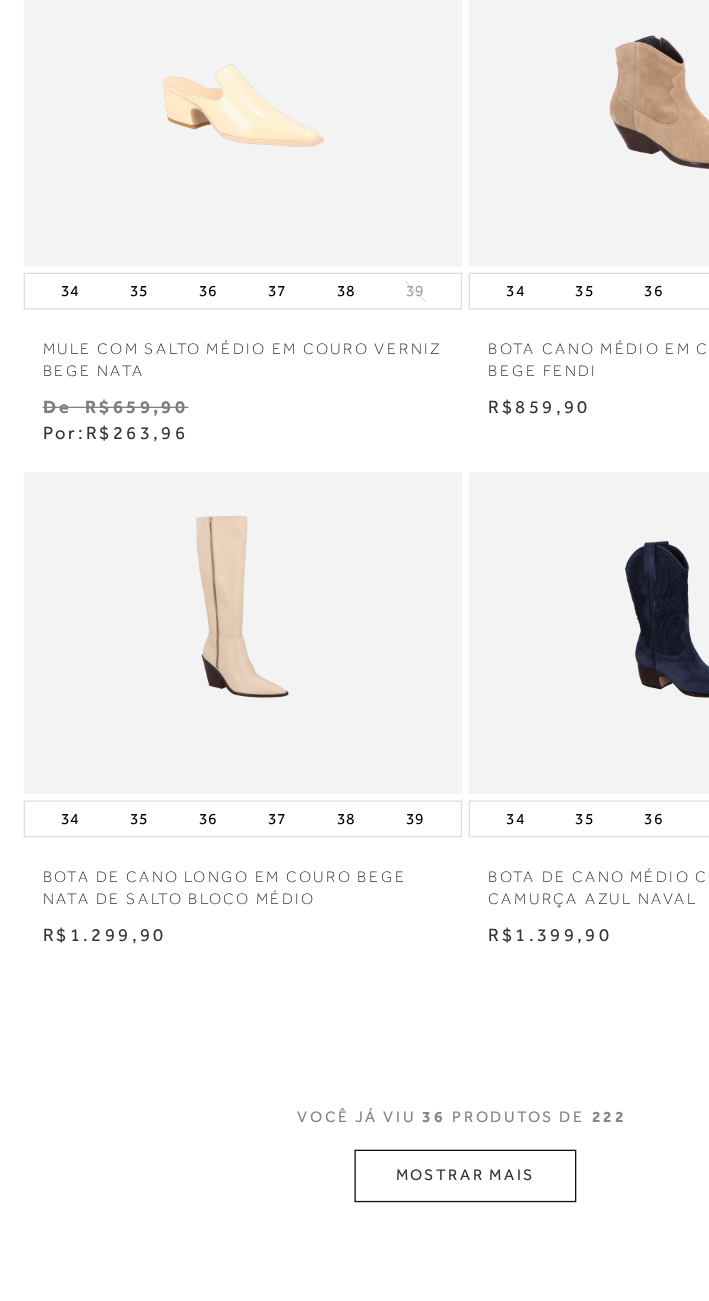 scroll, scrollTop: 6463, scrollLeft: 0, axis: vertical 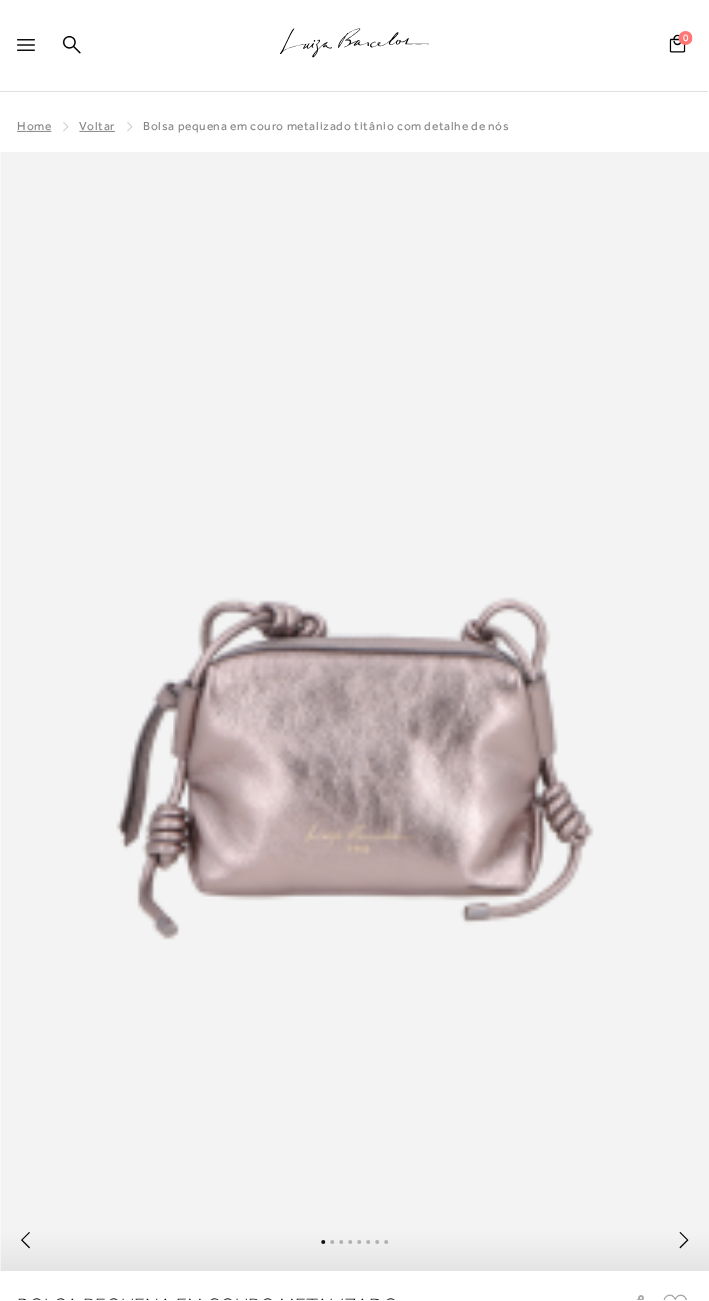 click 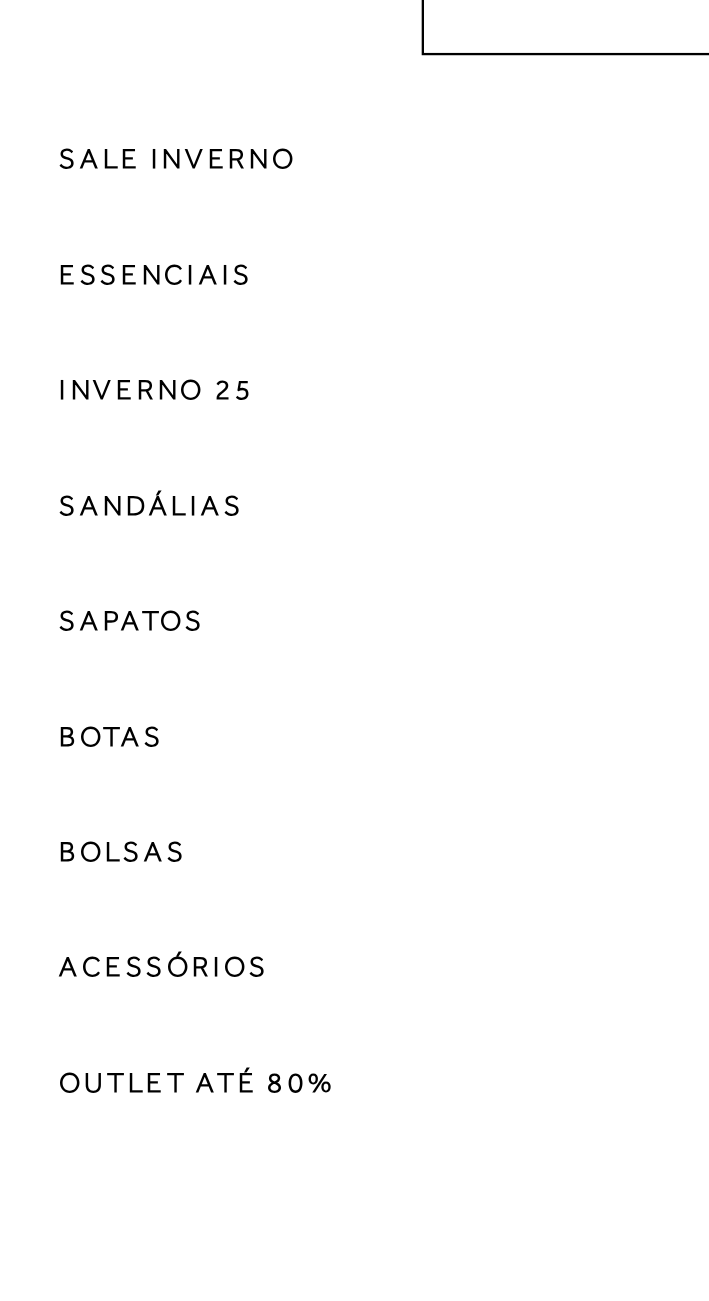 scroll, scrollTop: 1, scrollLeft: 0, axis: vertical 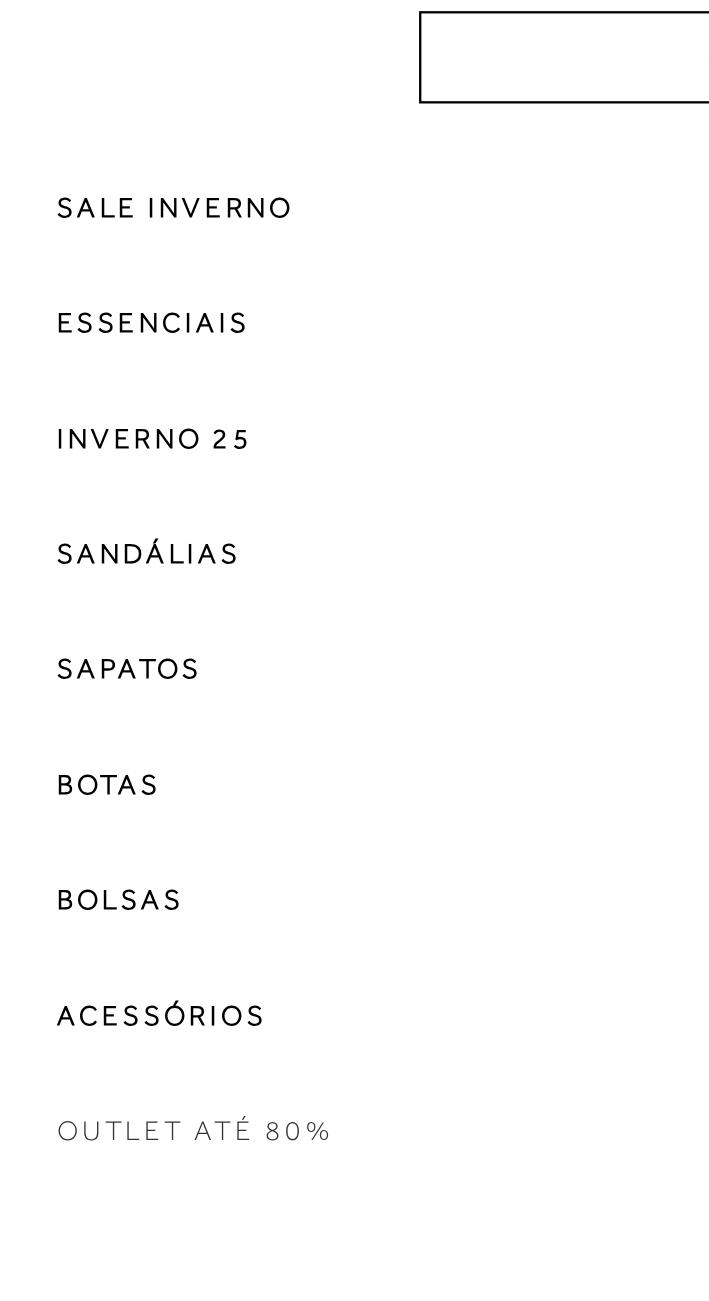 click on "Outlet até 80%" at bounding box center (92, 640) 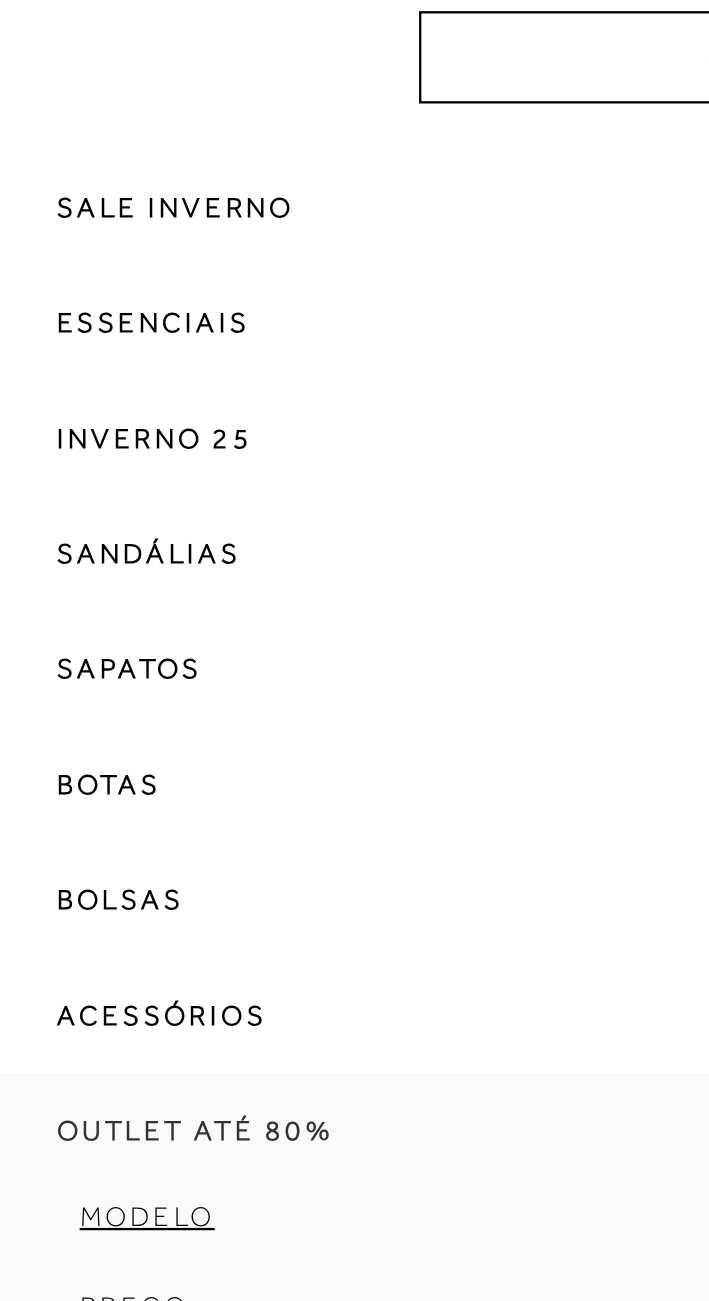 scroll, scrollTop: 17, scrollLeft: 0, axis: vertical 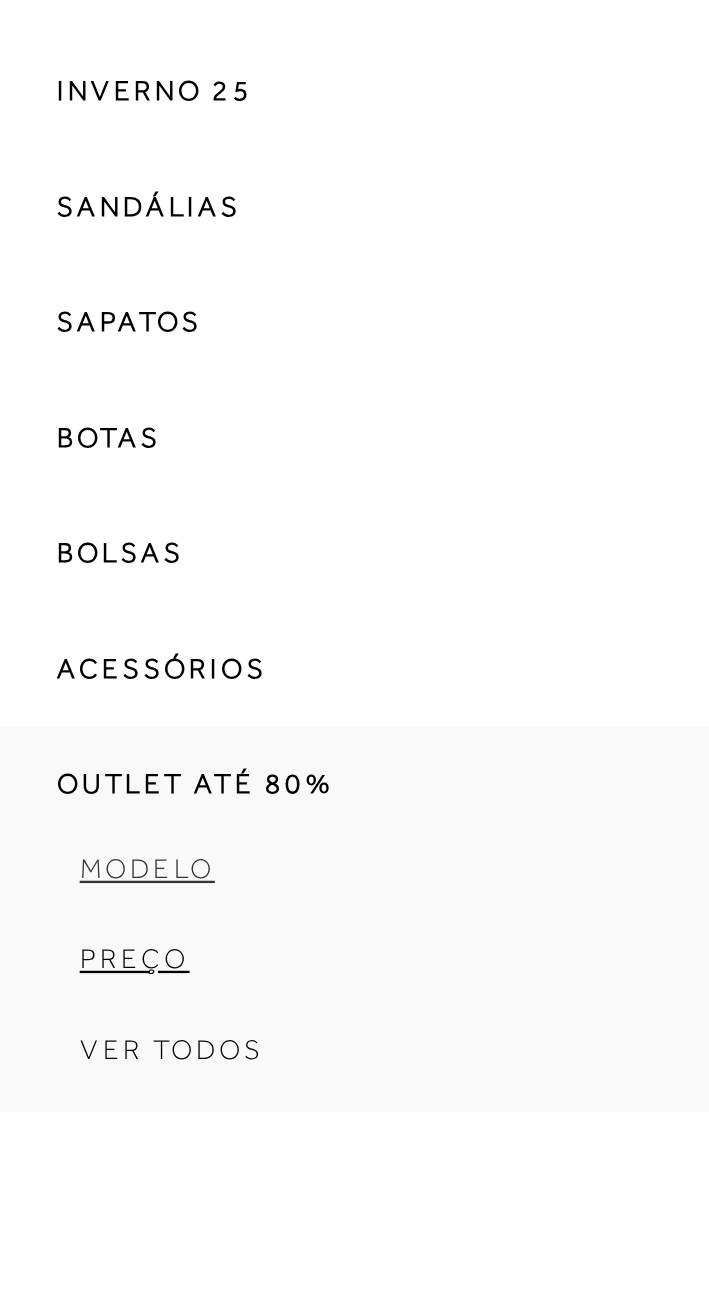 click on "Modelo" at bounding box center [71, 660] 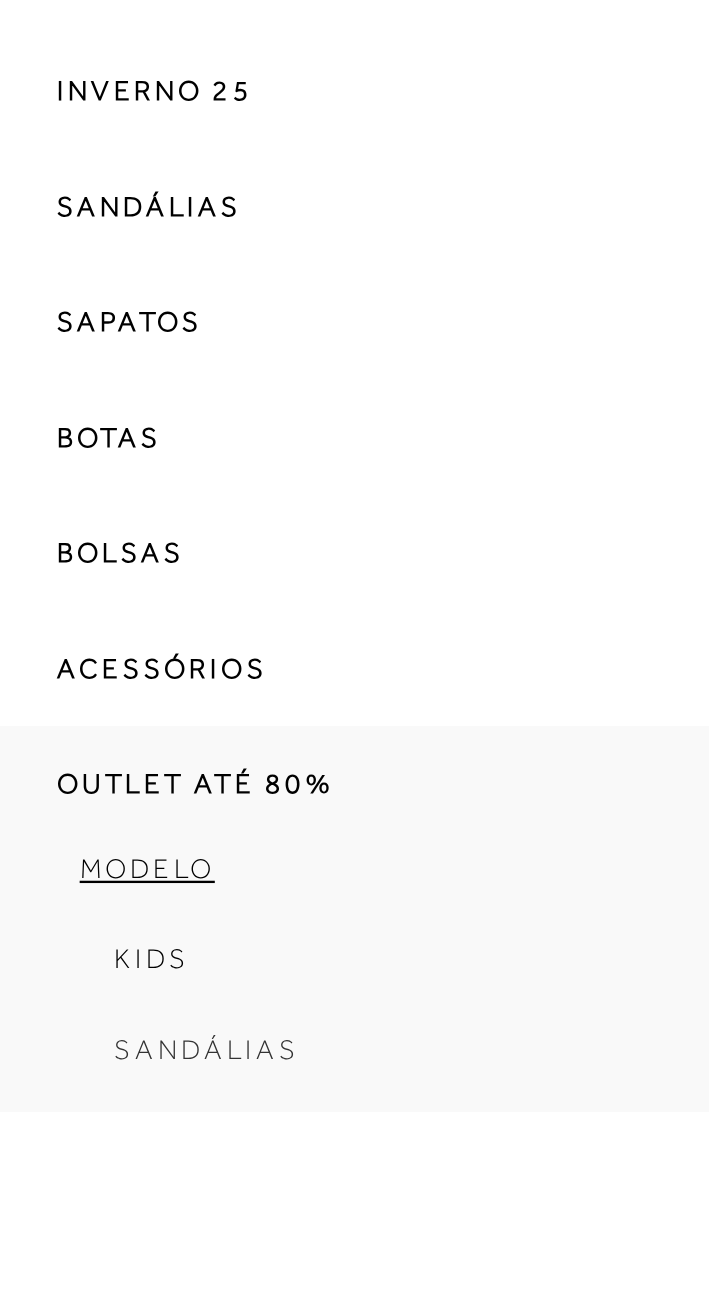 click on "Sandálias" at bounding box center (348, 745) 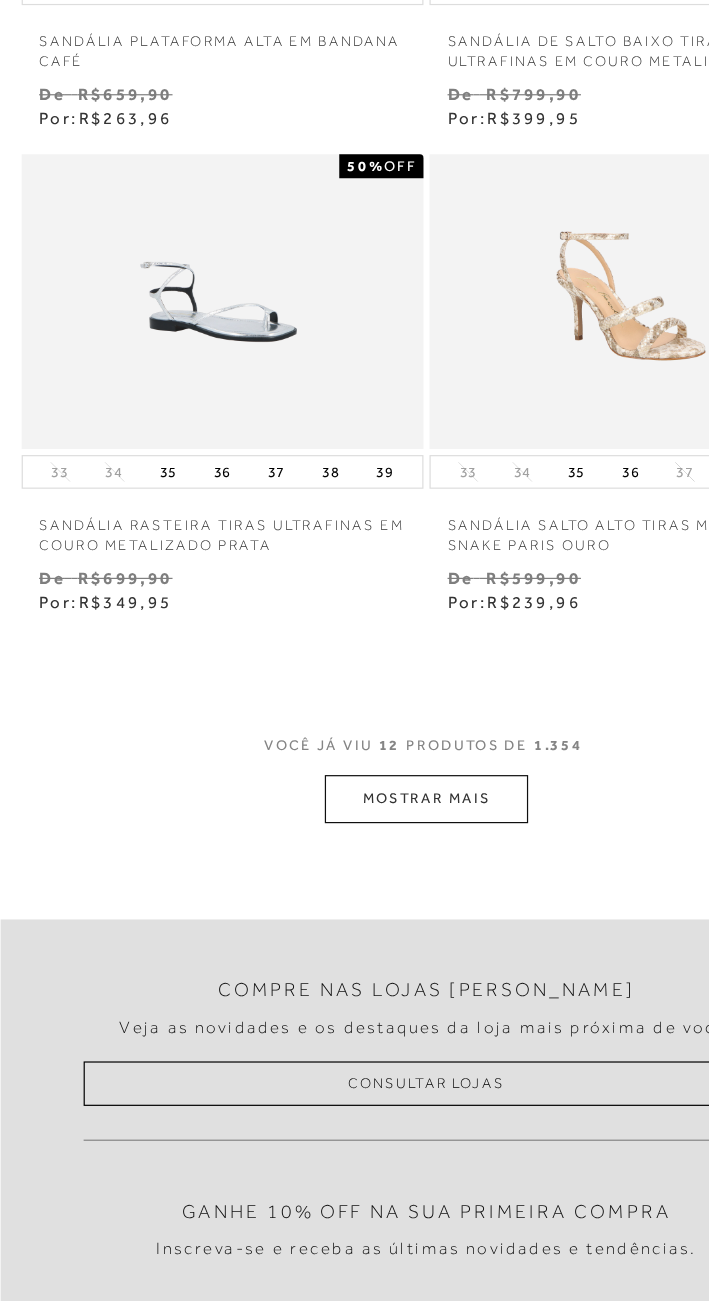 scroll, scrollTop: 1977, scrollLeft: 0, axis: vertical 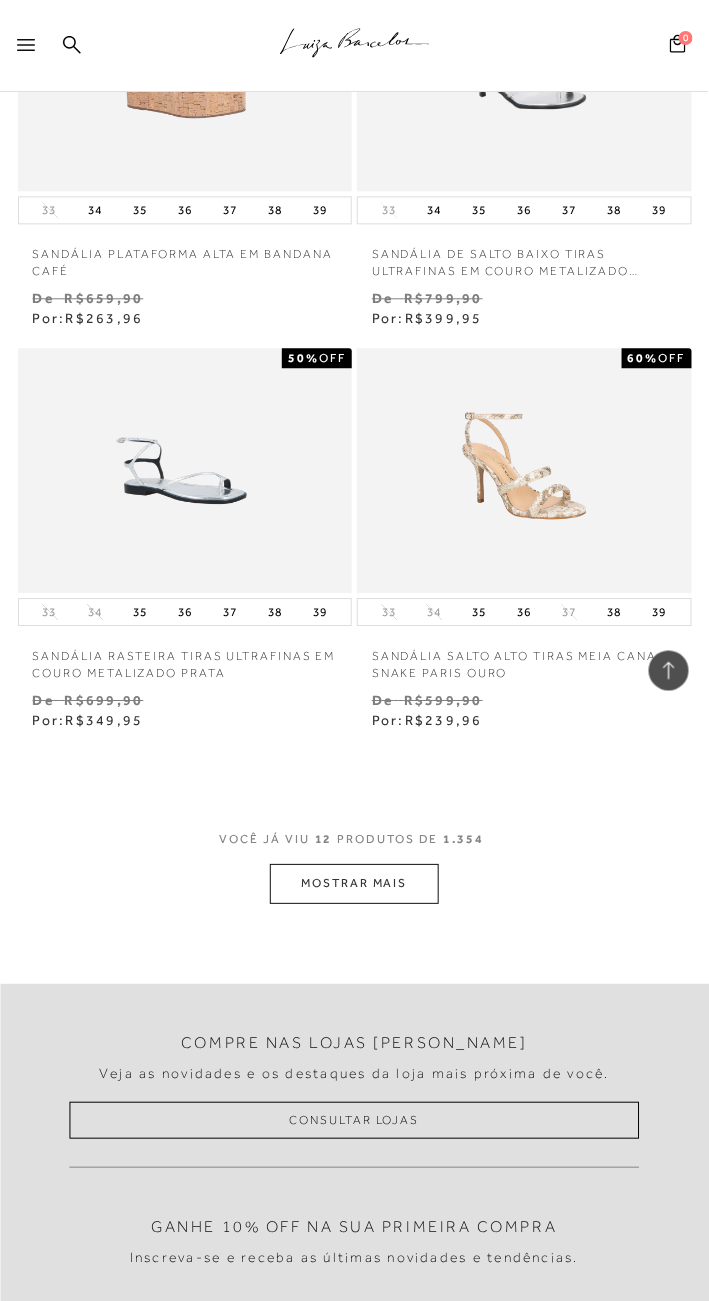 click on "MOSTRAR MAIS" at bounding box center (354, 884) 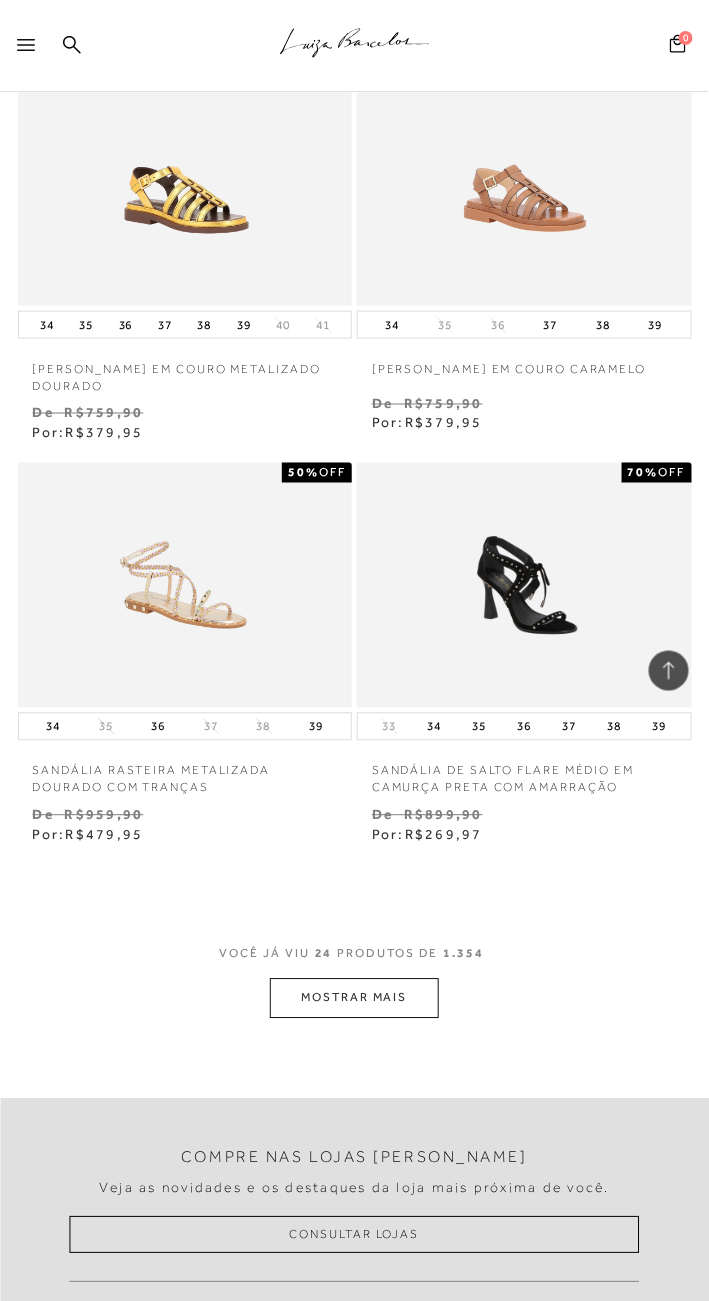 scroll, scrollTop: 4284, scrollLeft: 0, axis: vertical 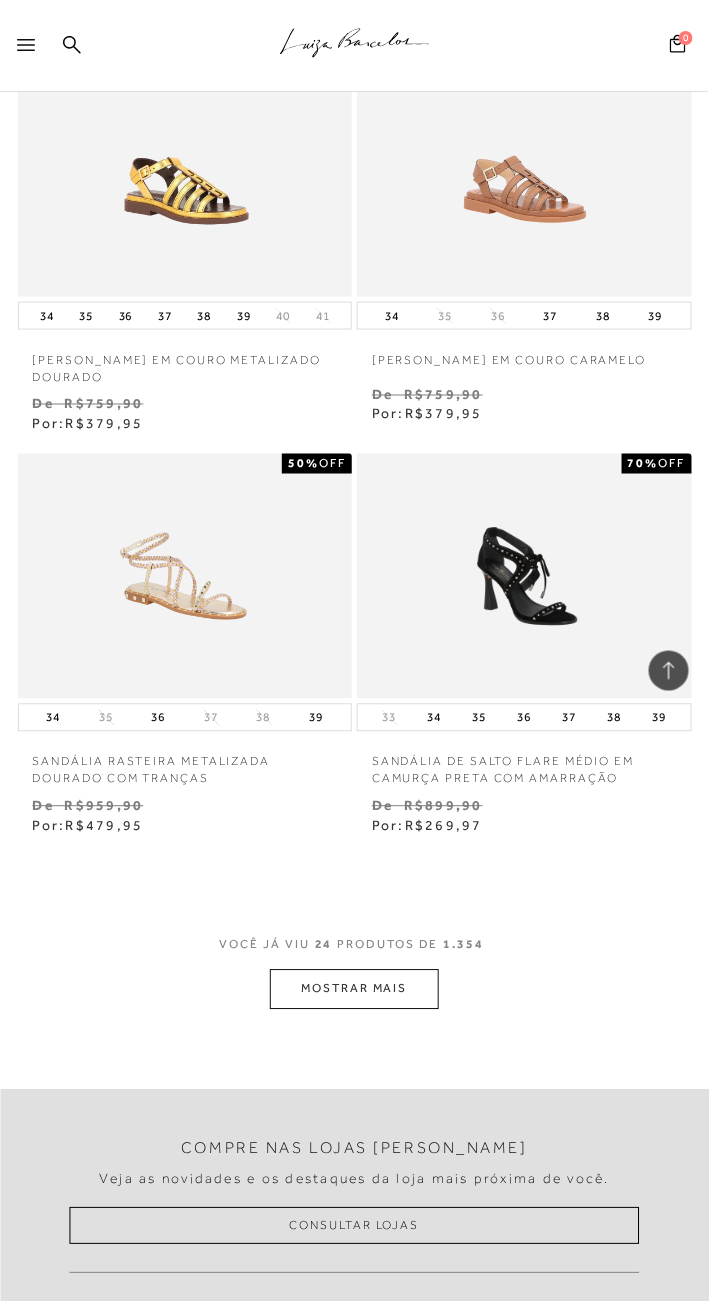 click on "MOSTRAR MAIS" at bounding box center (354, 989) 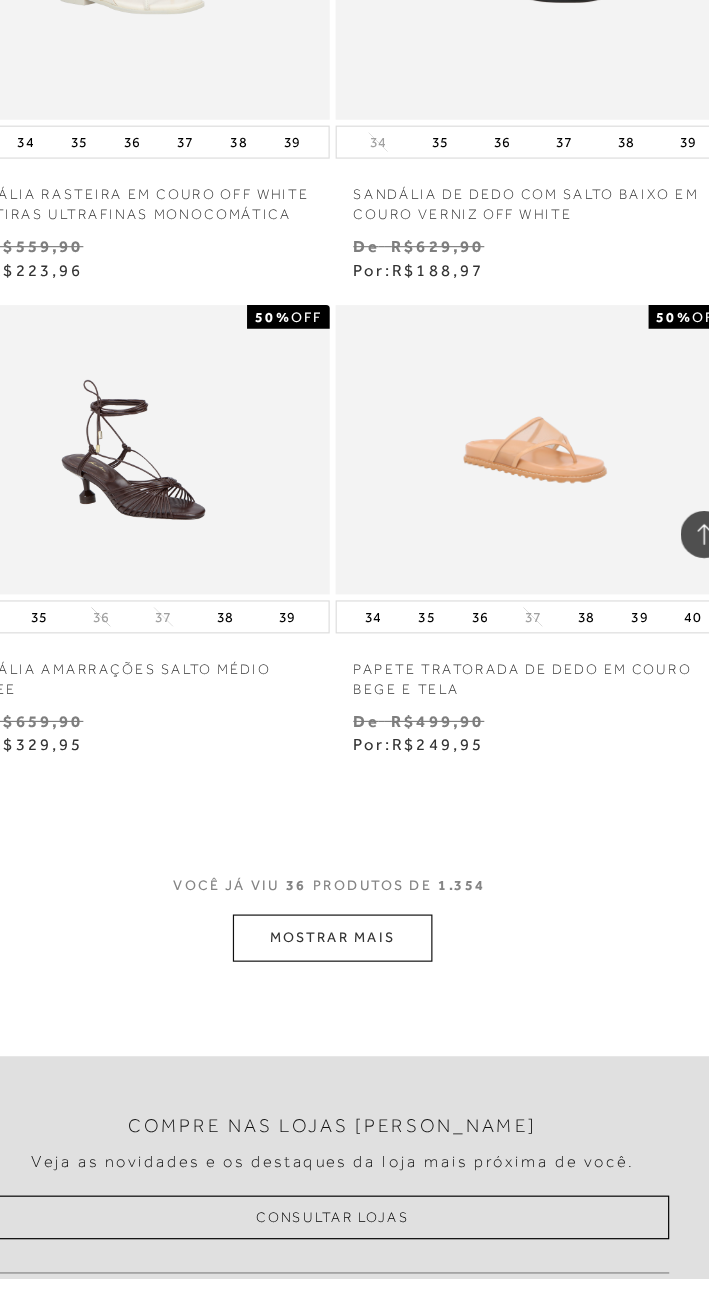 scroll, scrollTop: 6674, scrollLeft: 0, axis: vertical 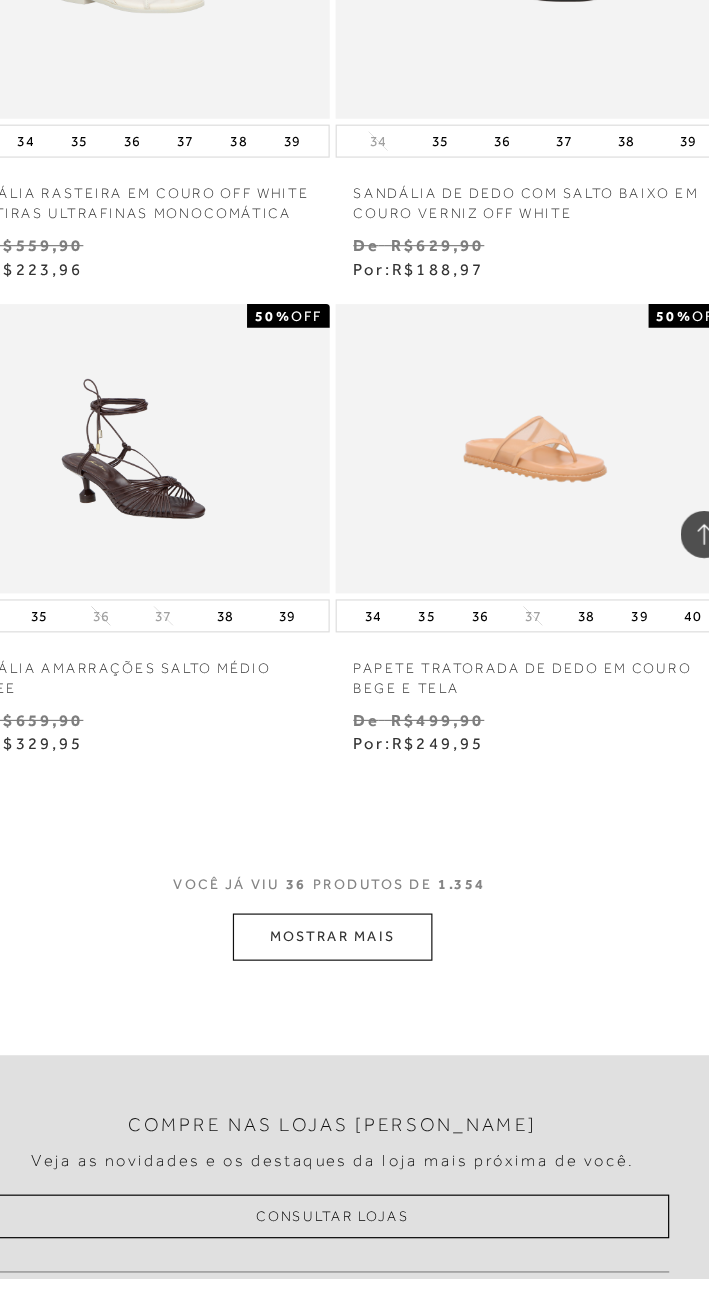click on "MOSTRAR MAIS" at bounding box center [354, 1011] 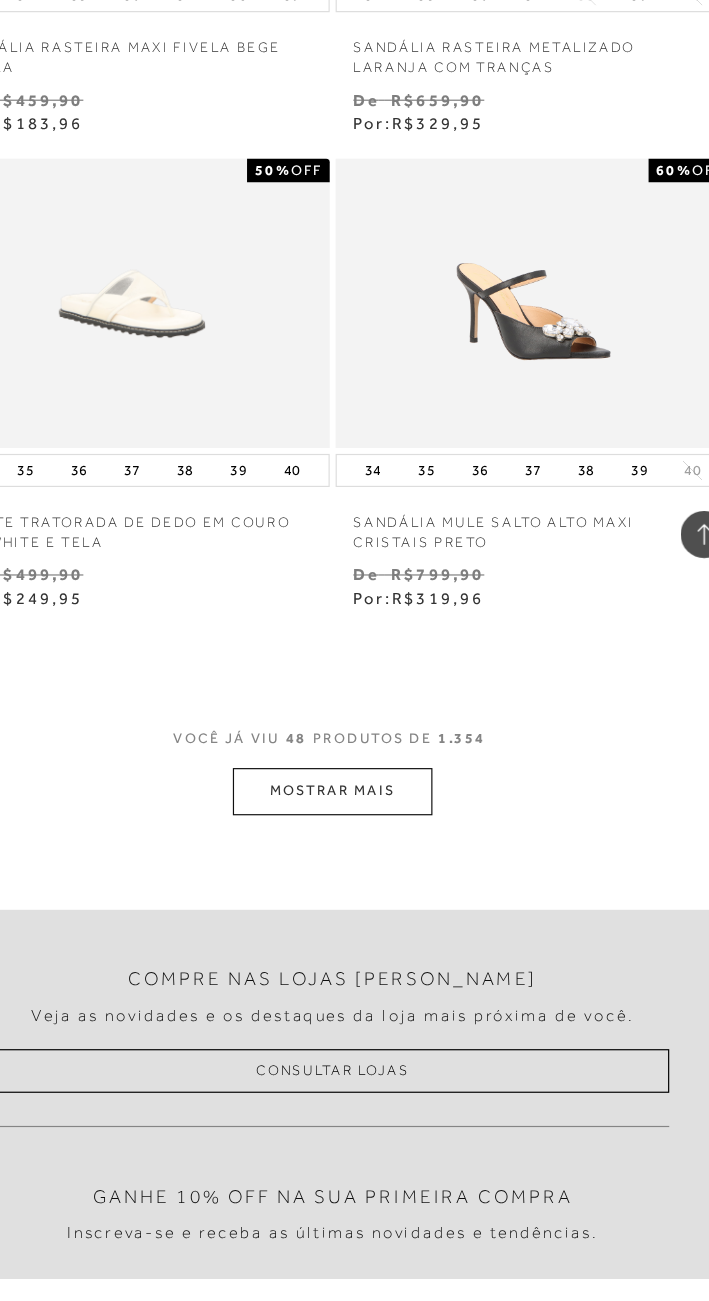 scroll, scrollTop: 9211, scrollLeft: 0, axis: vertical 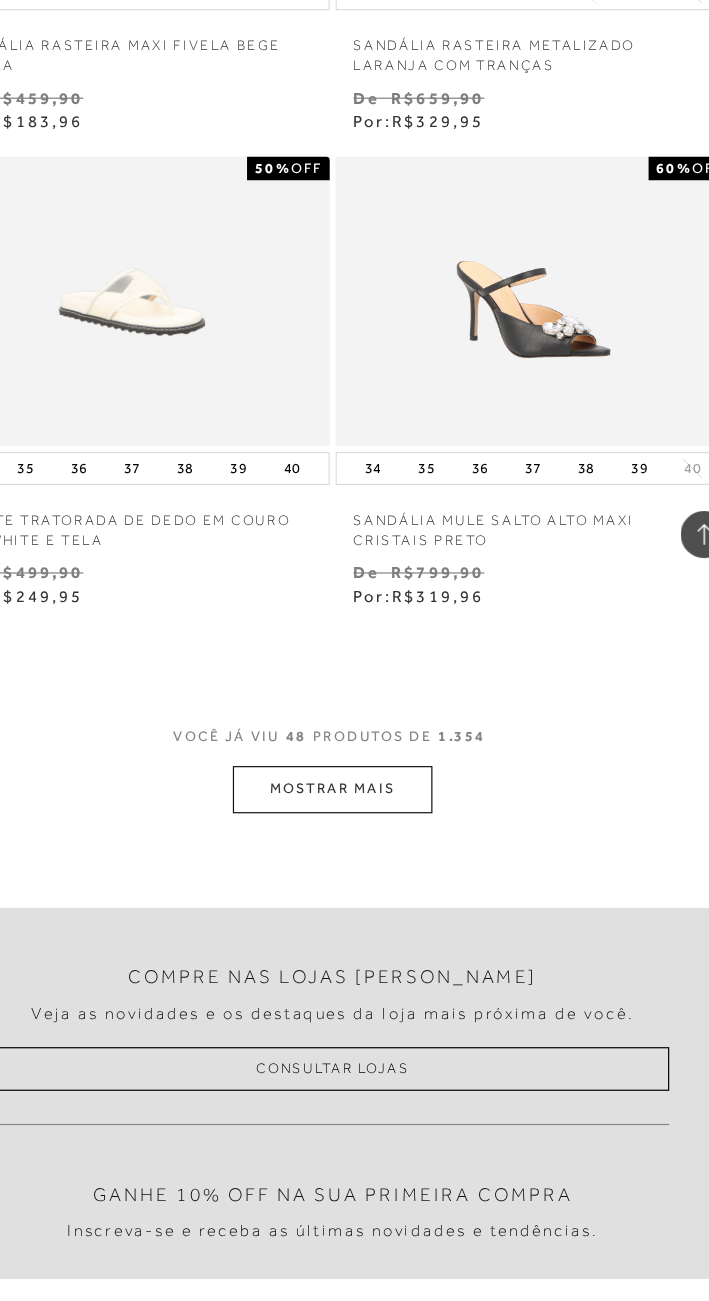 click on "MOSTRAR MAIS" at bounding box center (354, 886) 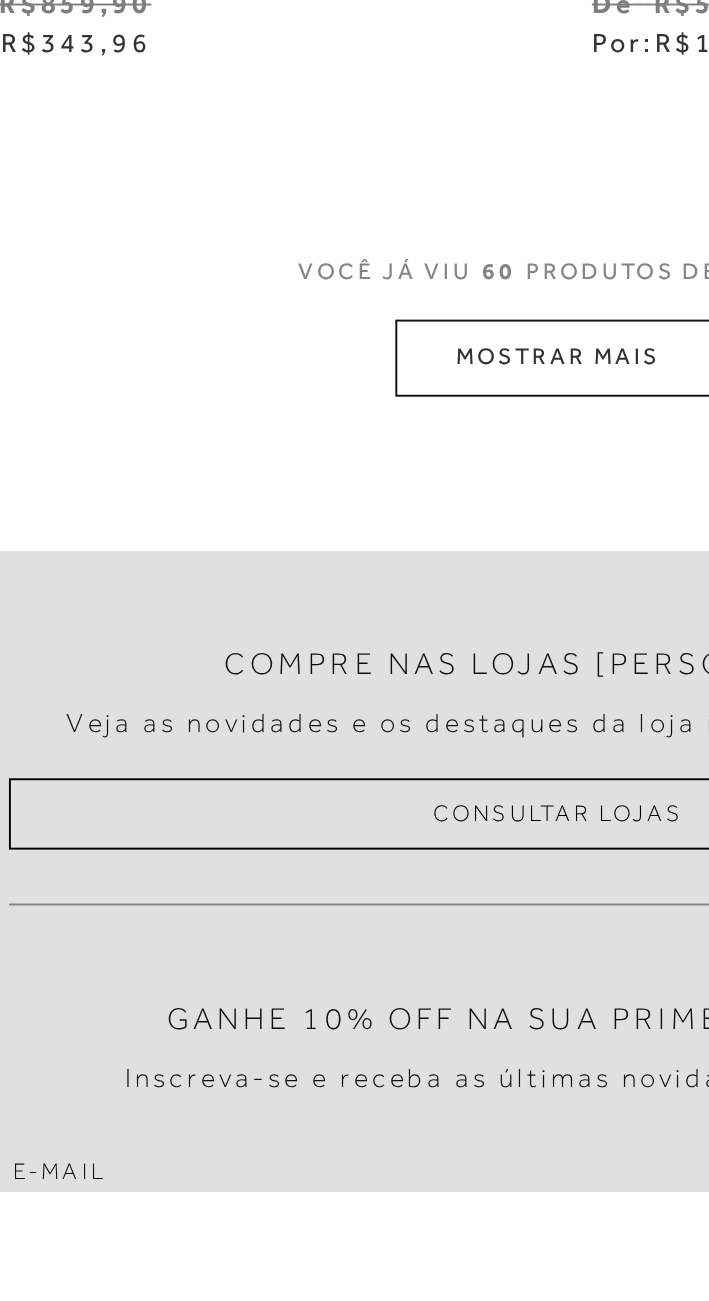 scroll, scrollTop: 11644, scrollLeft: 0, axis: vertical 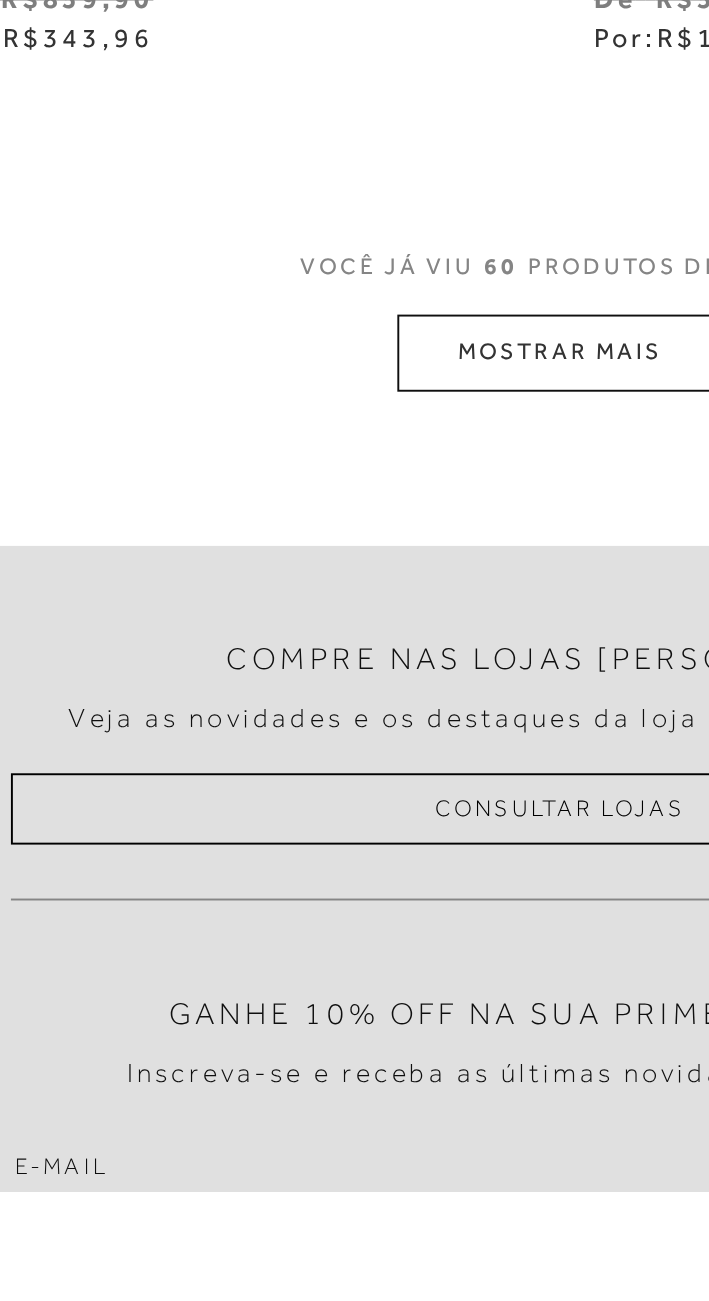 click on "MOSTRAR MAIS" at bounding box center [354, 865] 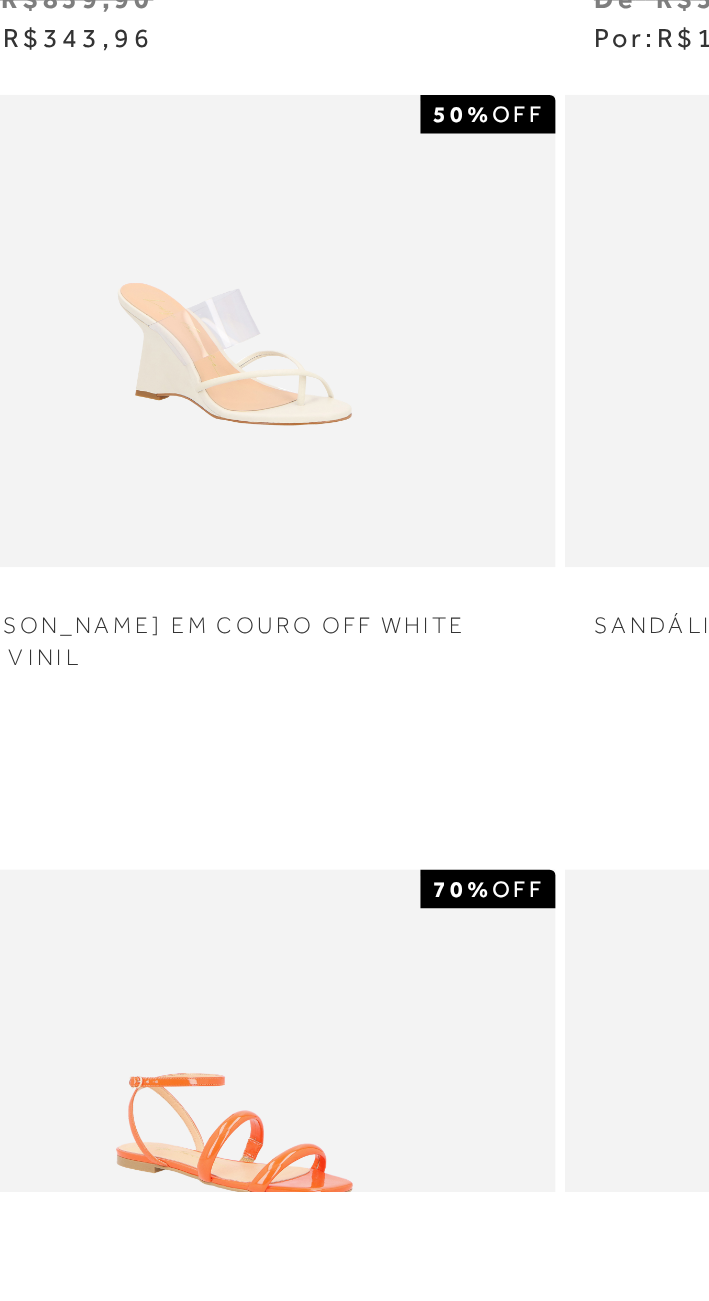 click on "SANDÁLIA RASTEIRA FIVELA VERNIZ GELO
50%
OFF" at bounding box center [524, 854] 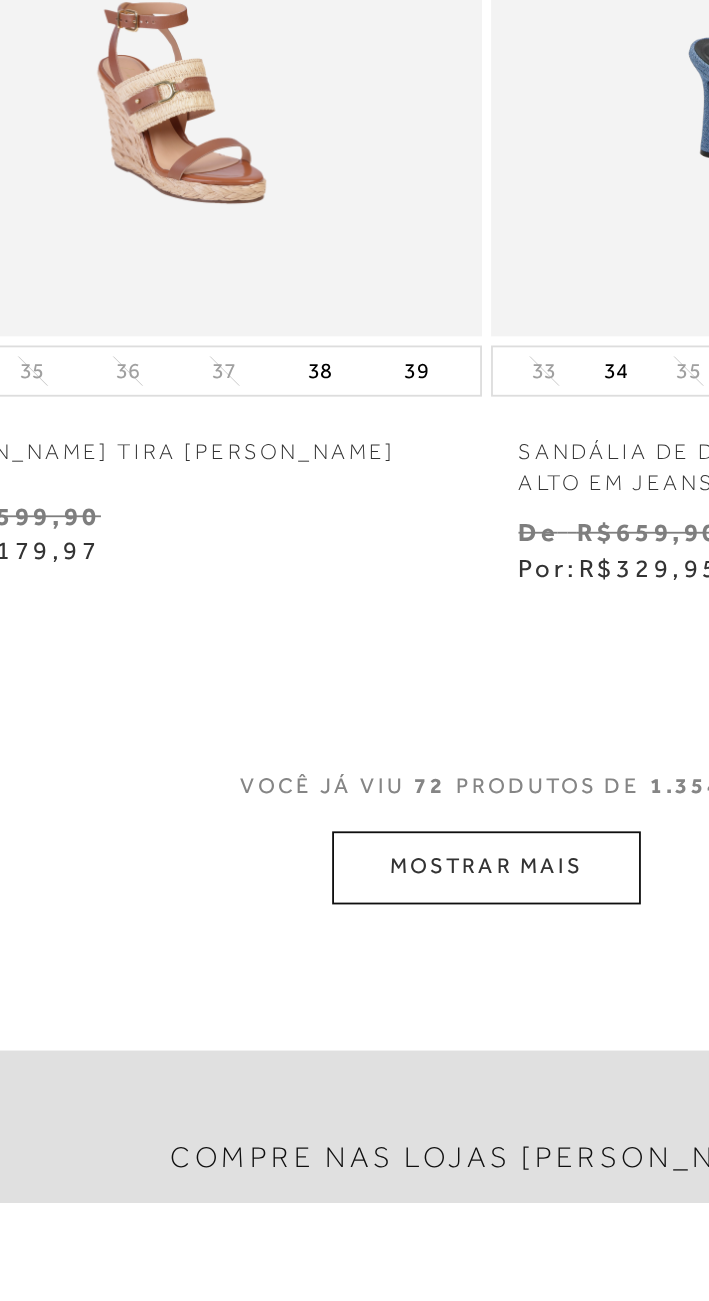 scroll, scrollTop: 13811, scrollLeft: 0, axis: vertical 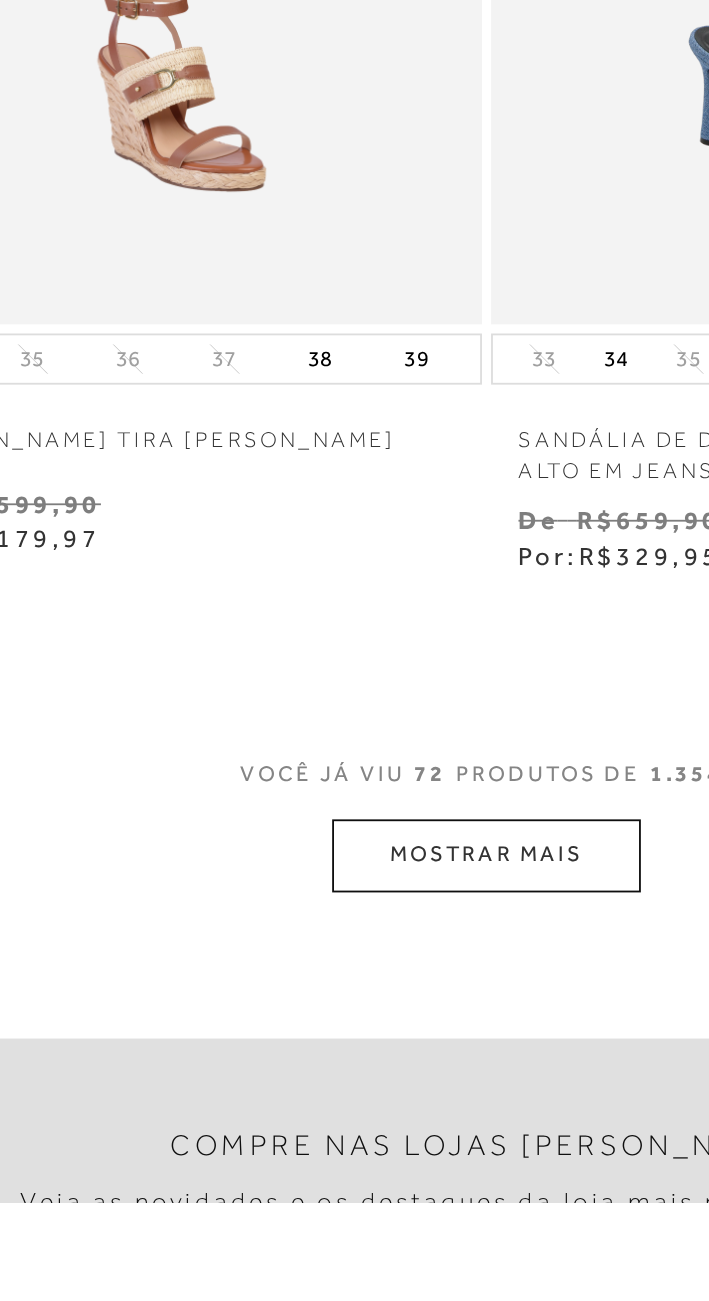 click on "MOSTRAR MAIS" at bounding box center (354, 1110) 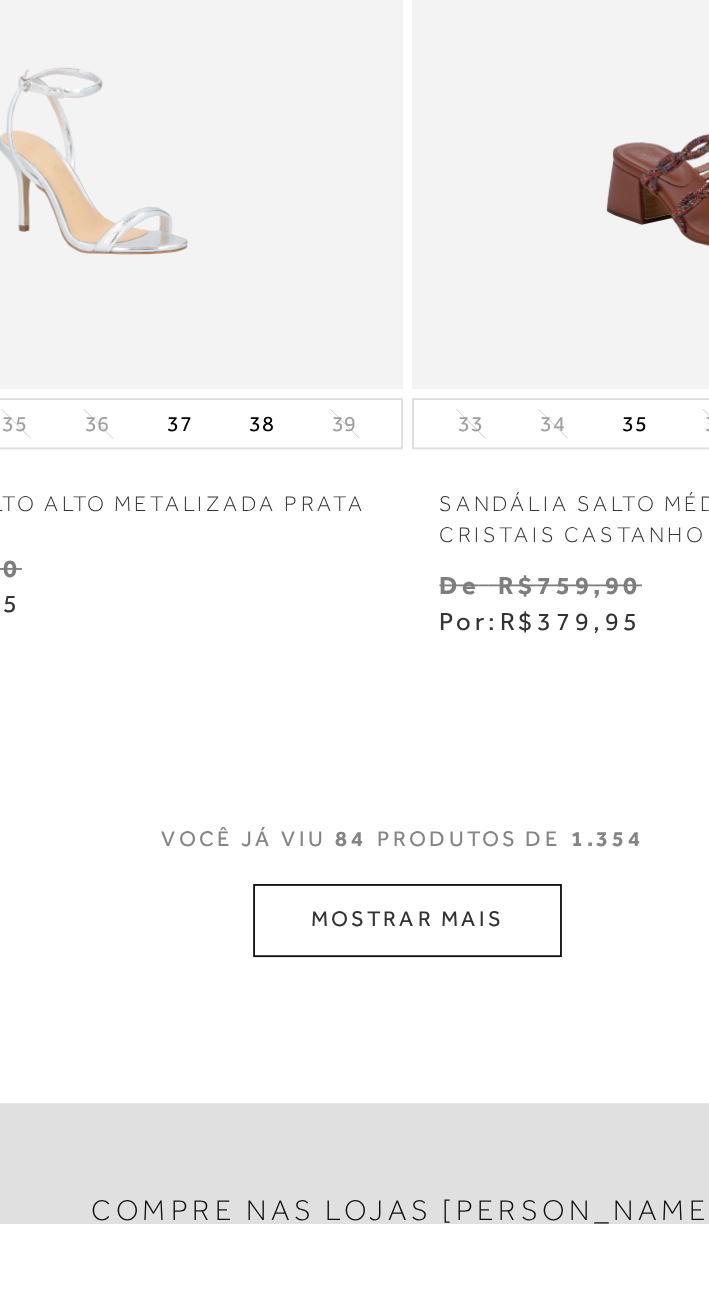 scroll, scrollTop: 16199, scrollLeft: 0, axis: vertical 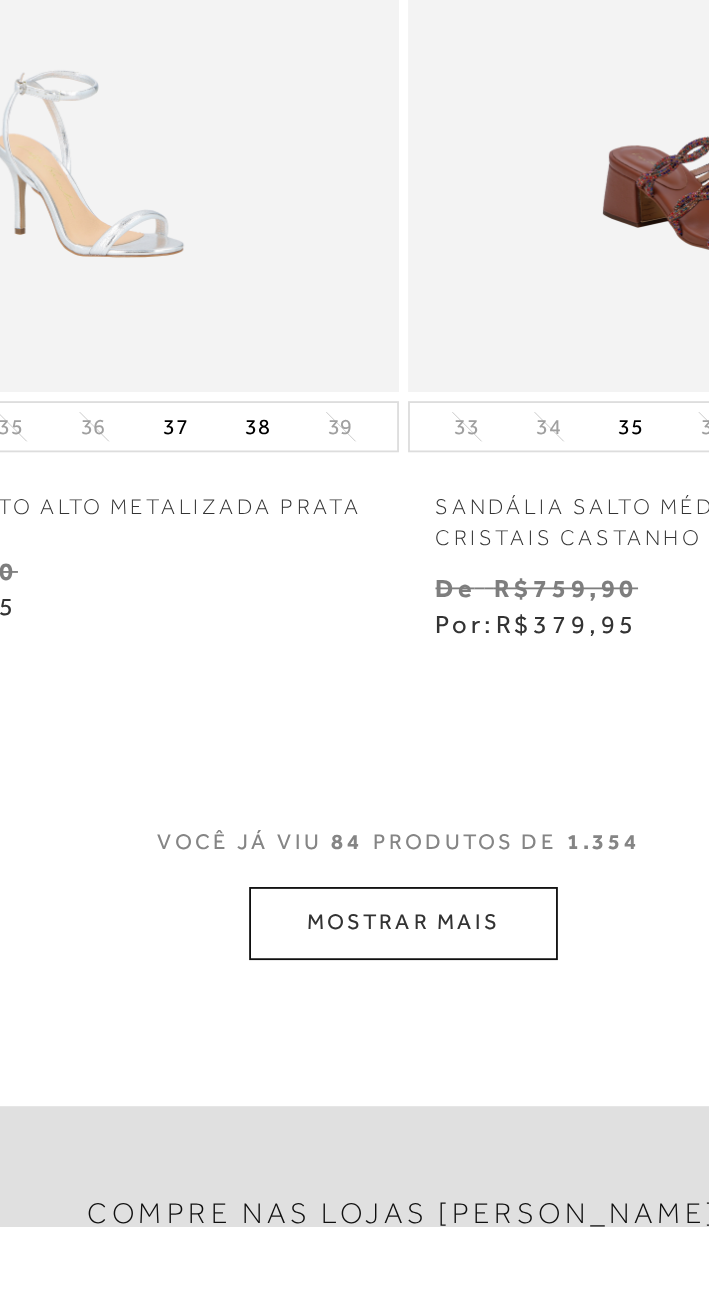 click on "MOSTRAR MAIS" at bounding box center (354, 1134) 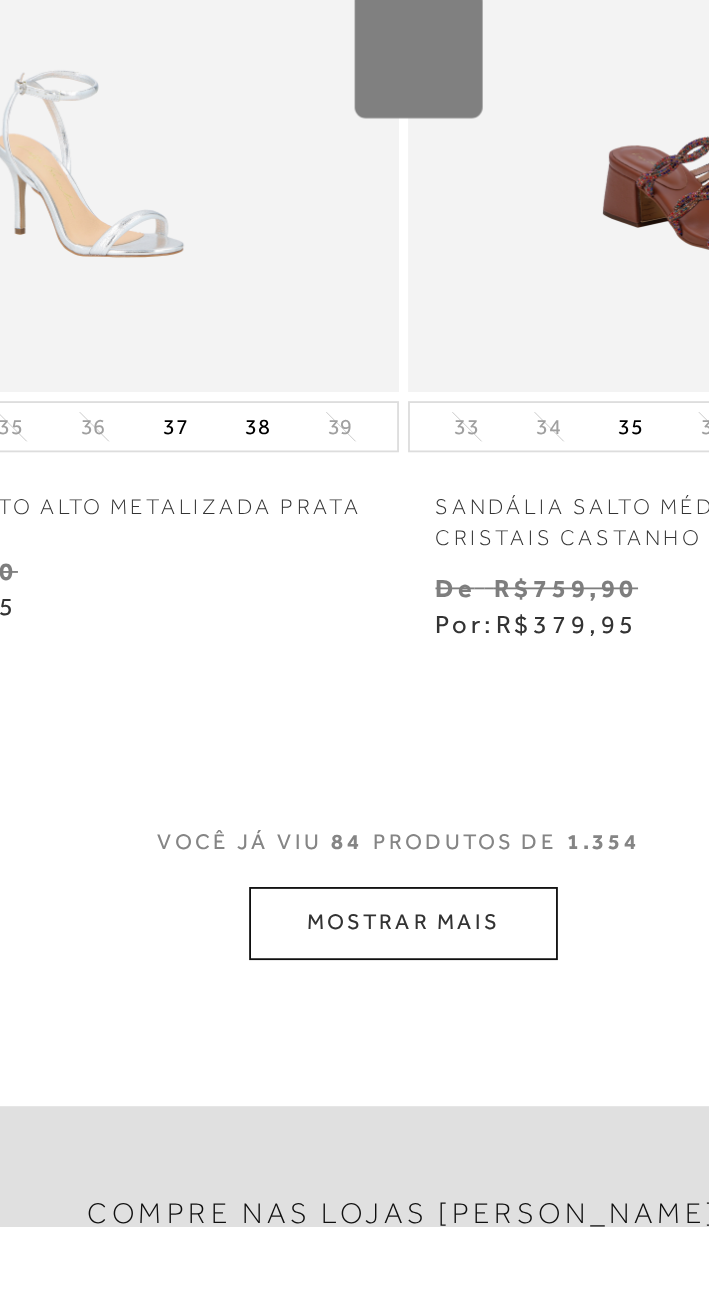 click on "Loading..." at bounding box center [354, 650] 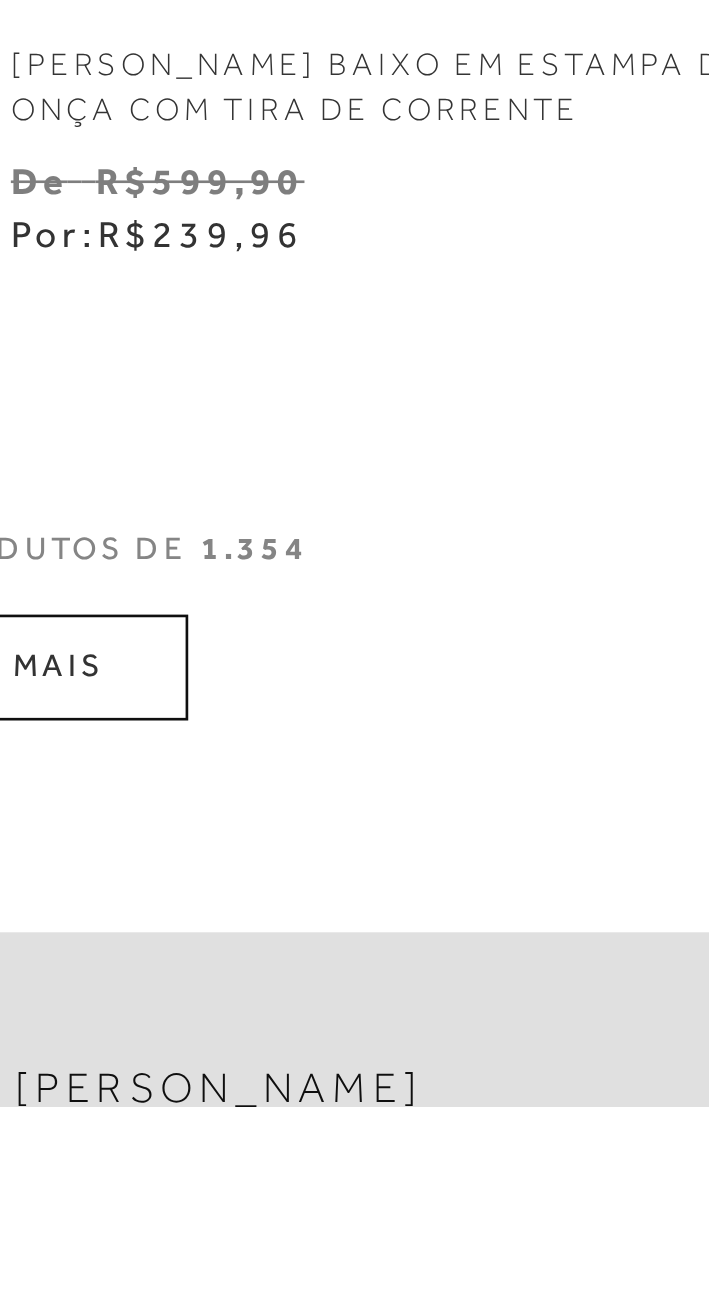 scroll, scrollTop: 18613, scrollLeft: 0, axis: vertical 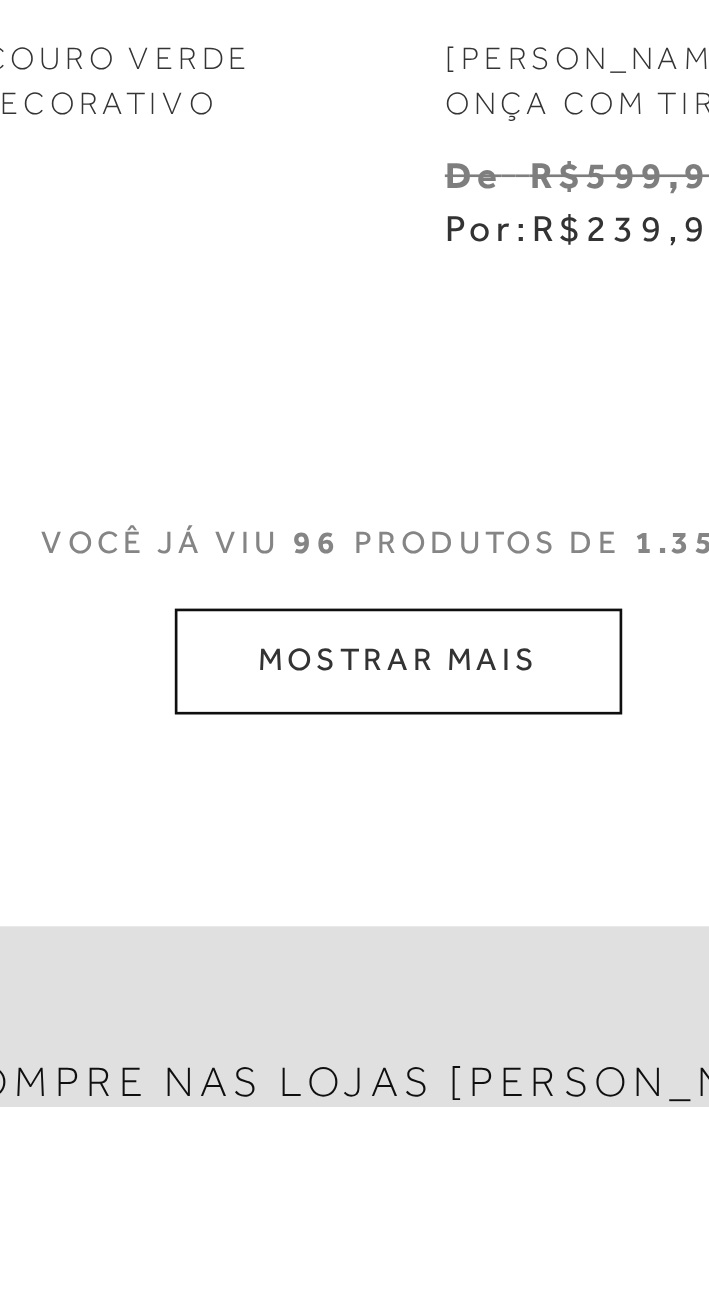 click on "MOSTRAR MAIS" at bounding box center [354, 1132] 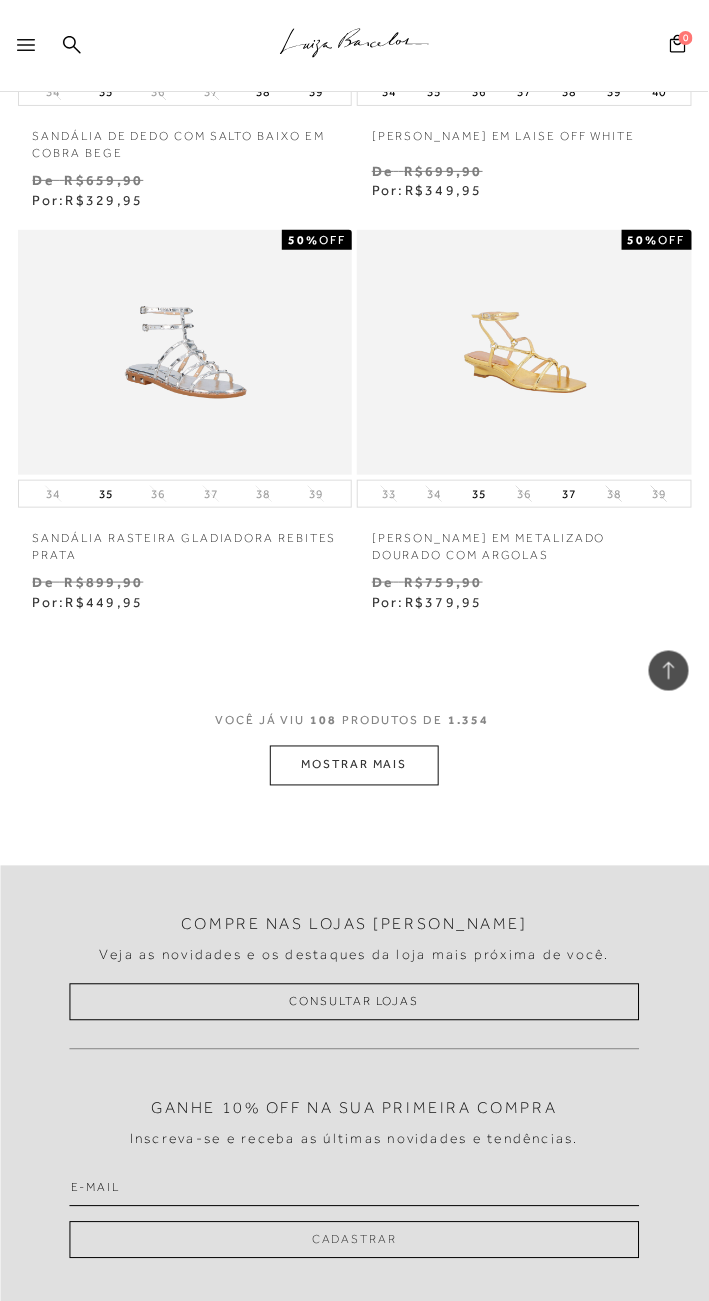 scroll, scrollTop: 21392, scrollLeft: 0, axis: vertical 